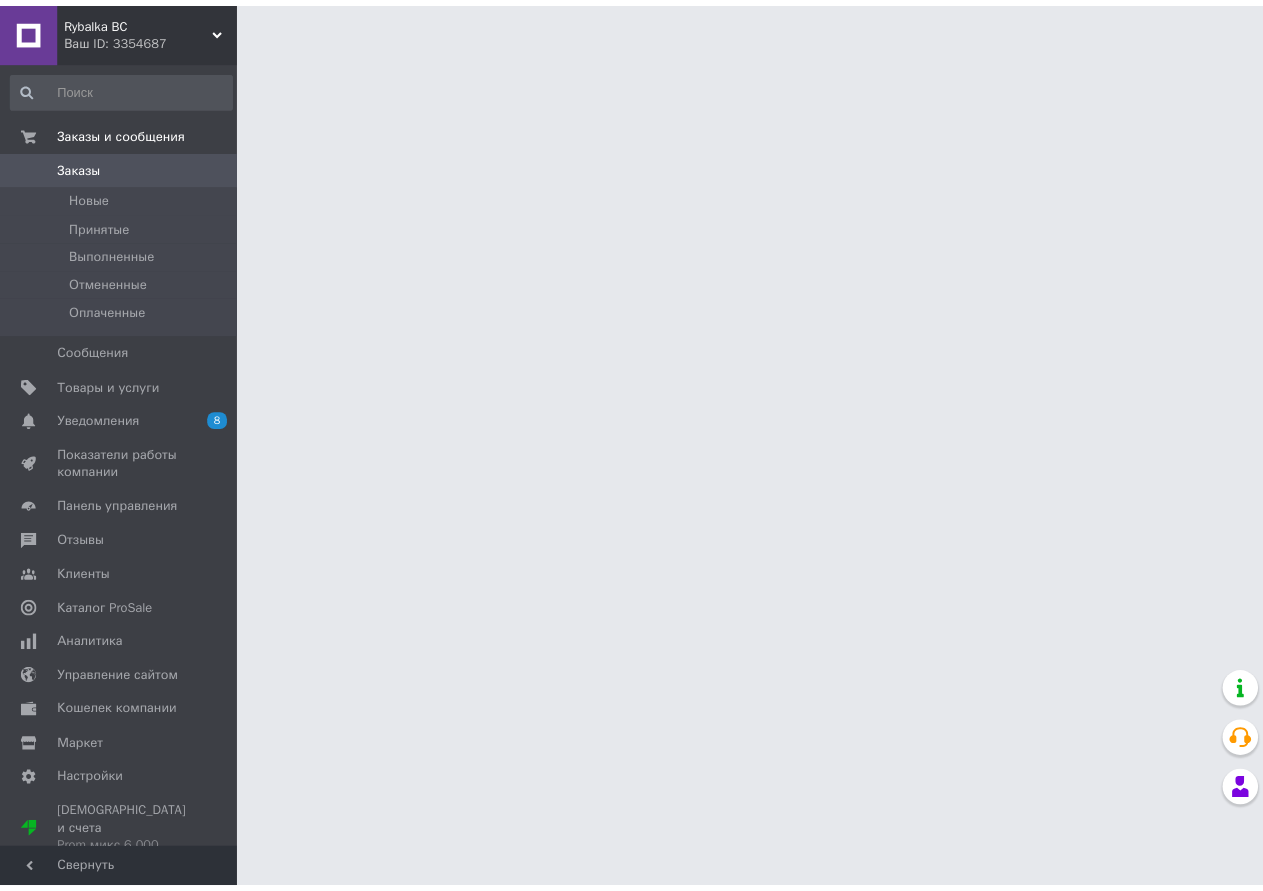scroll, scrollTop: 0, scrollLeft: 0, axis: both 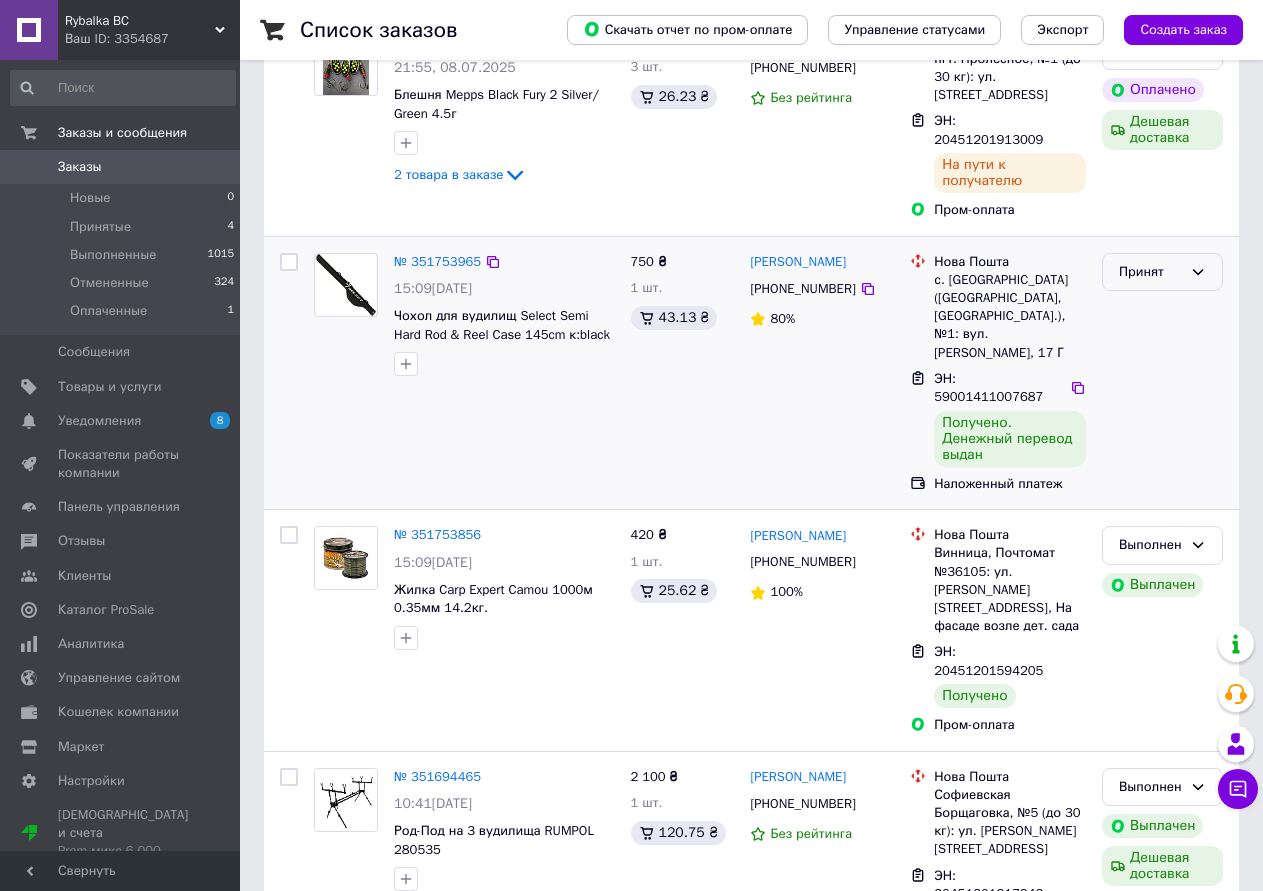 click 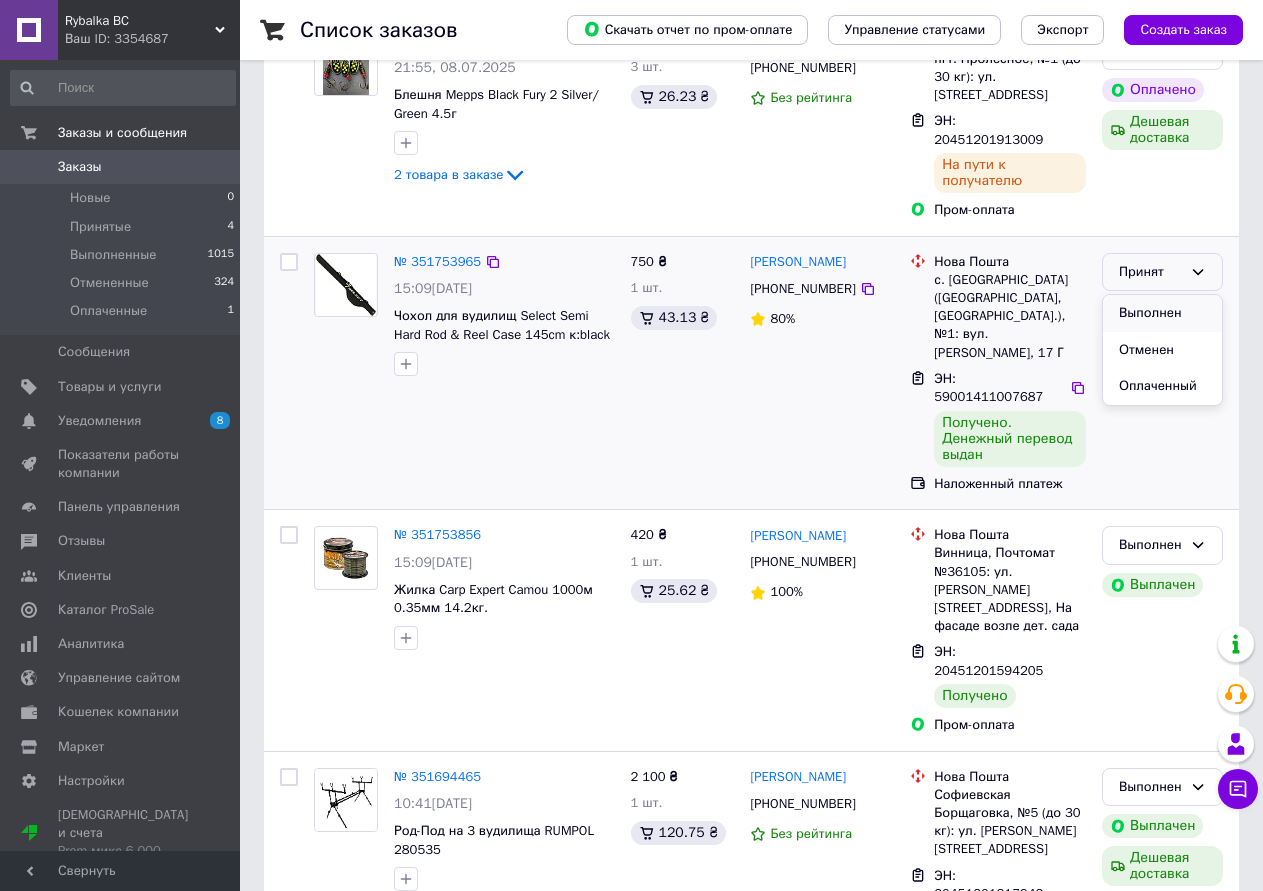 click on "Выполнен" at bounding box center [1162, 313] 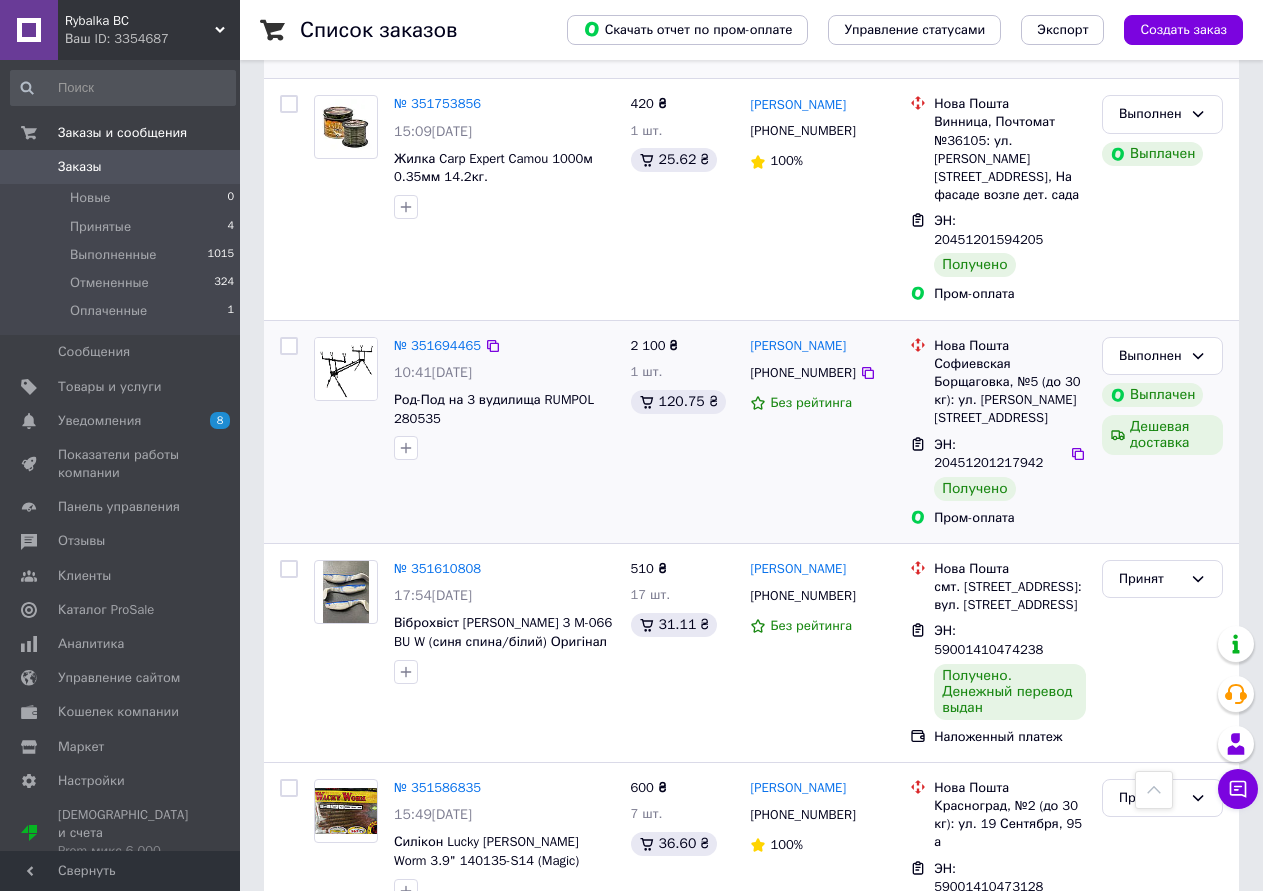 scroll, scrollTop: 700, scrollLeft: 0, axis: vertical 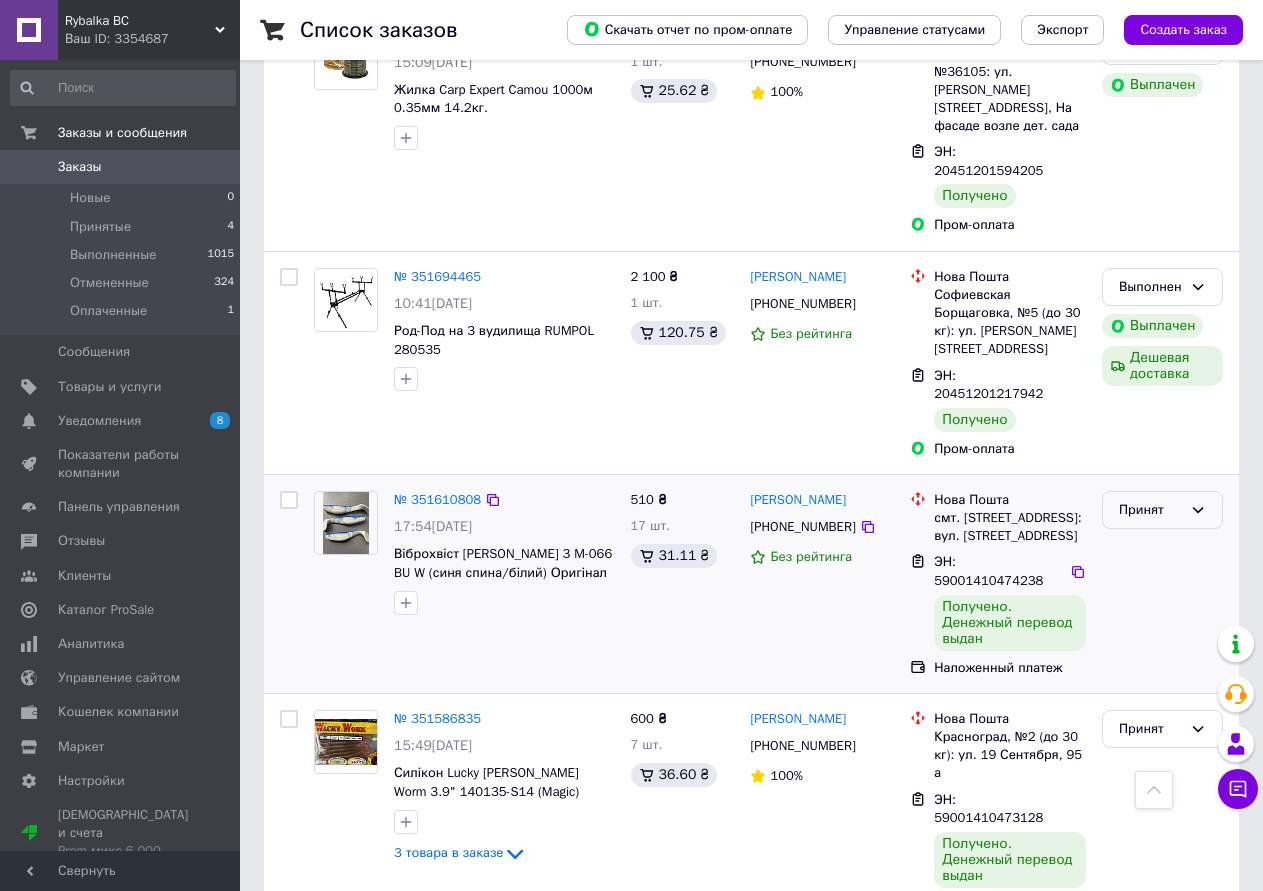 click 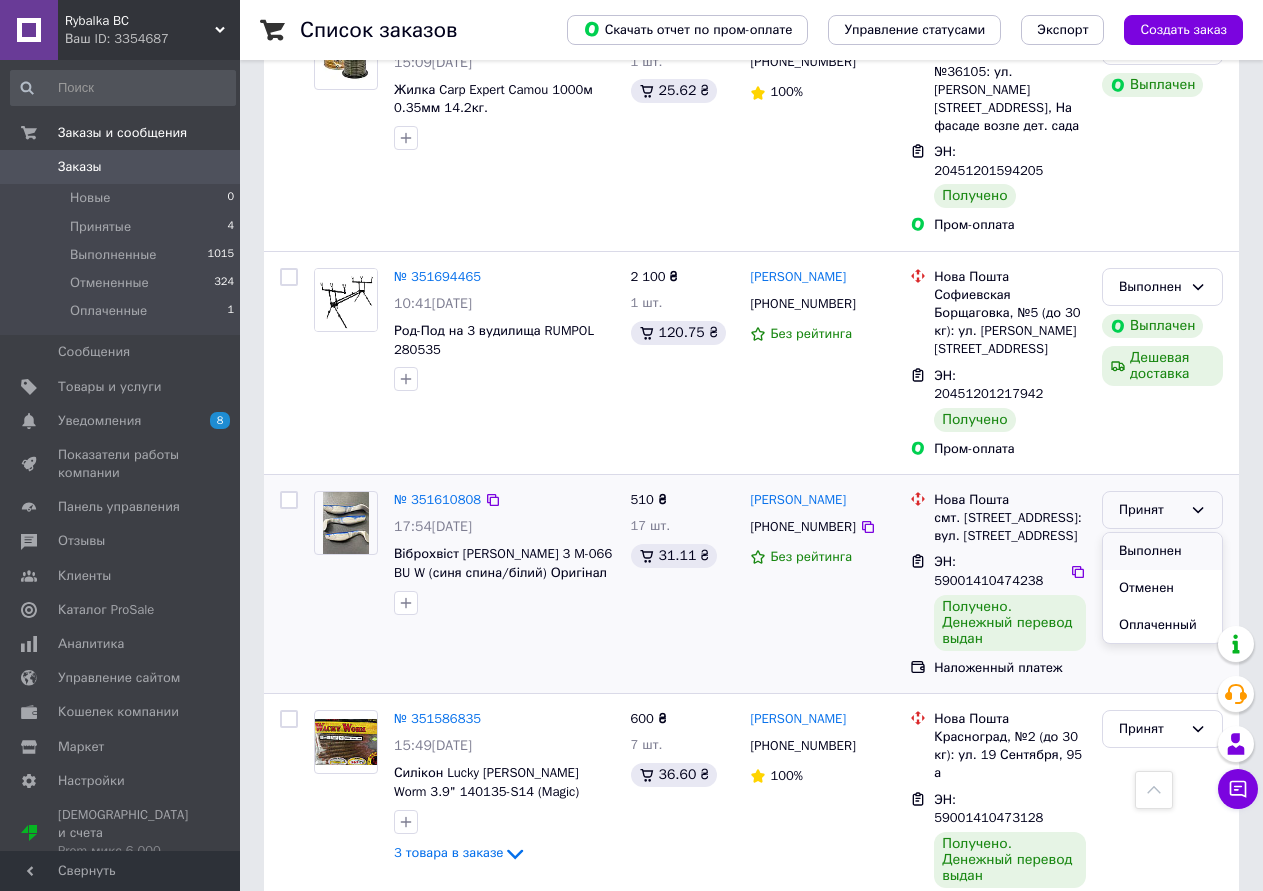 click on "Выполнен" at bounding box center (1162, 551) 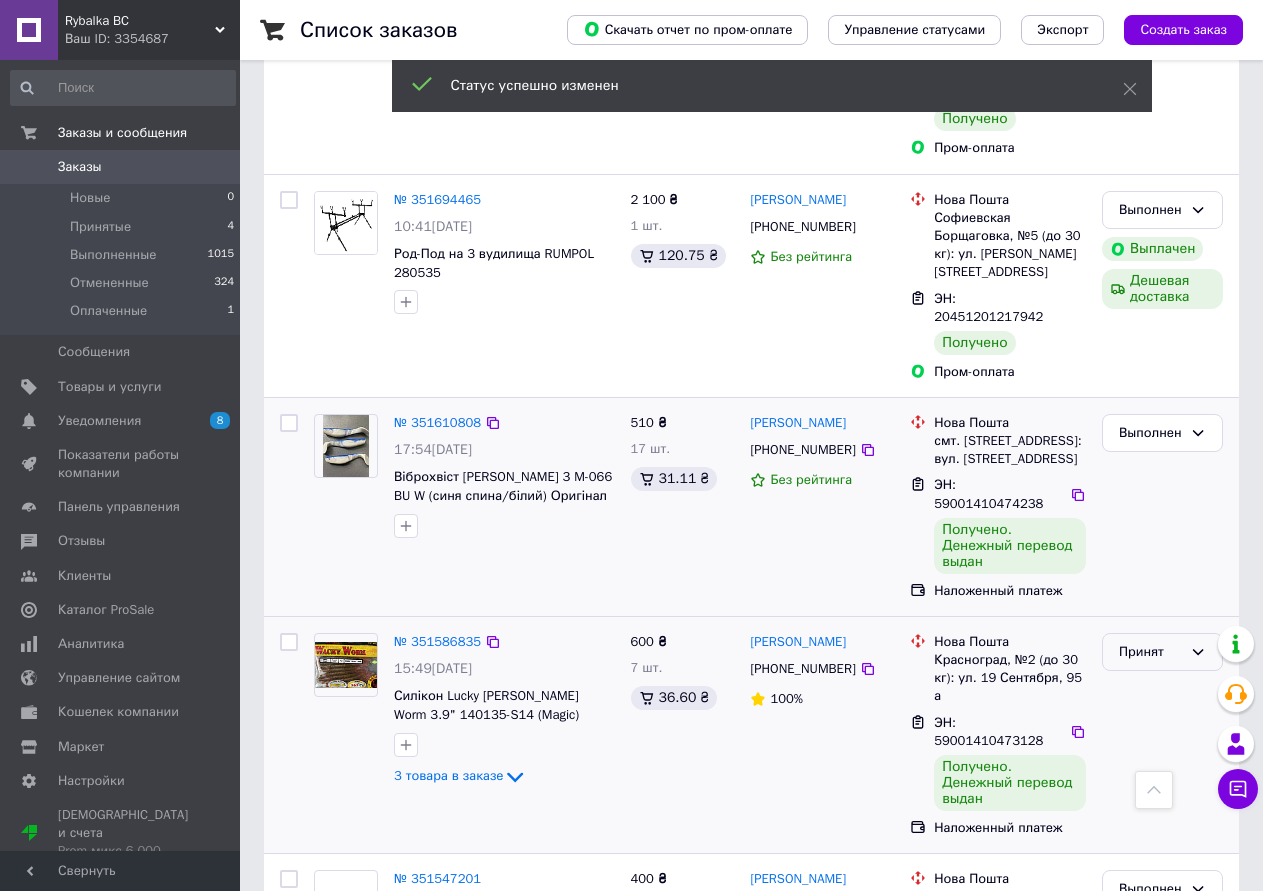 scroll, scrollTop: 1000, scrollLeft: 0, axis: vertical 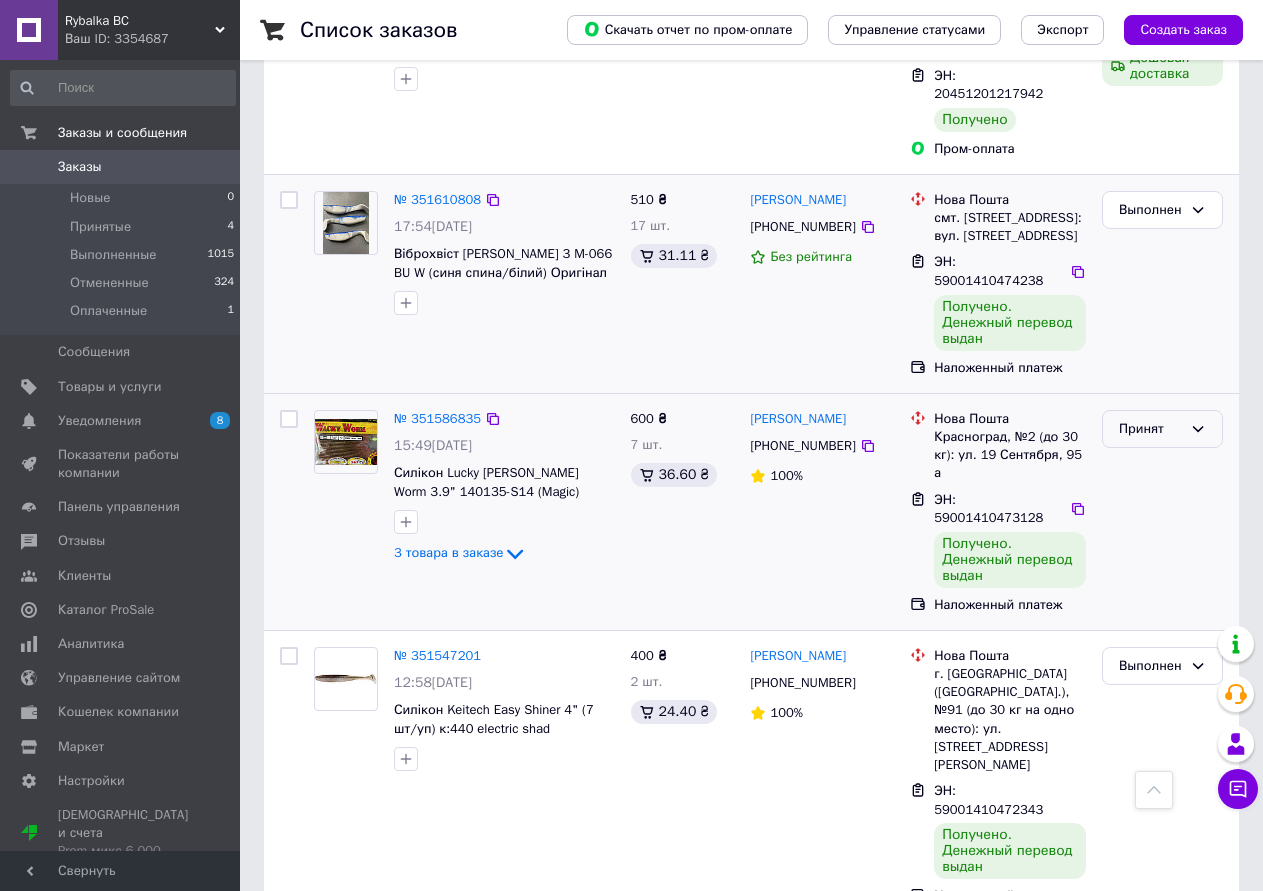 click 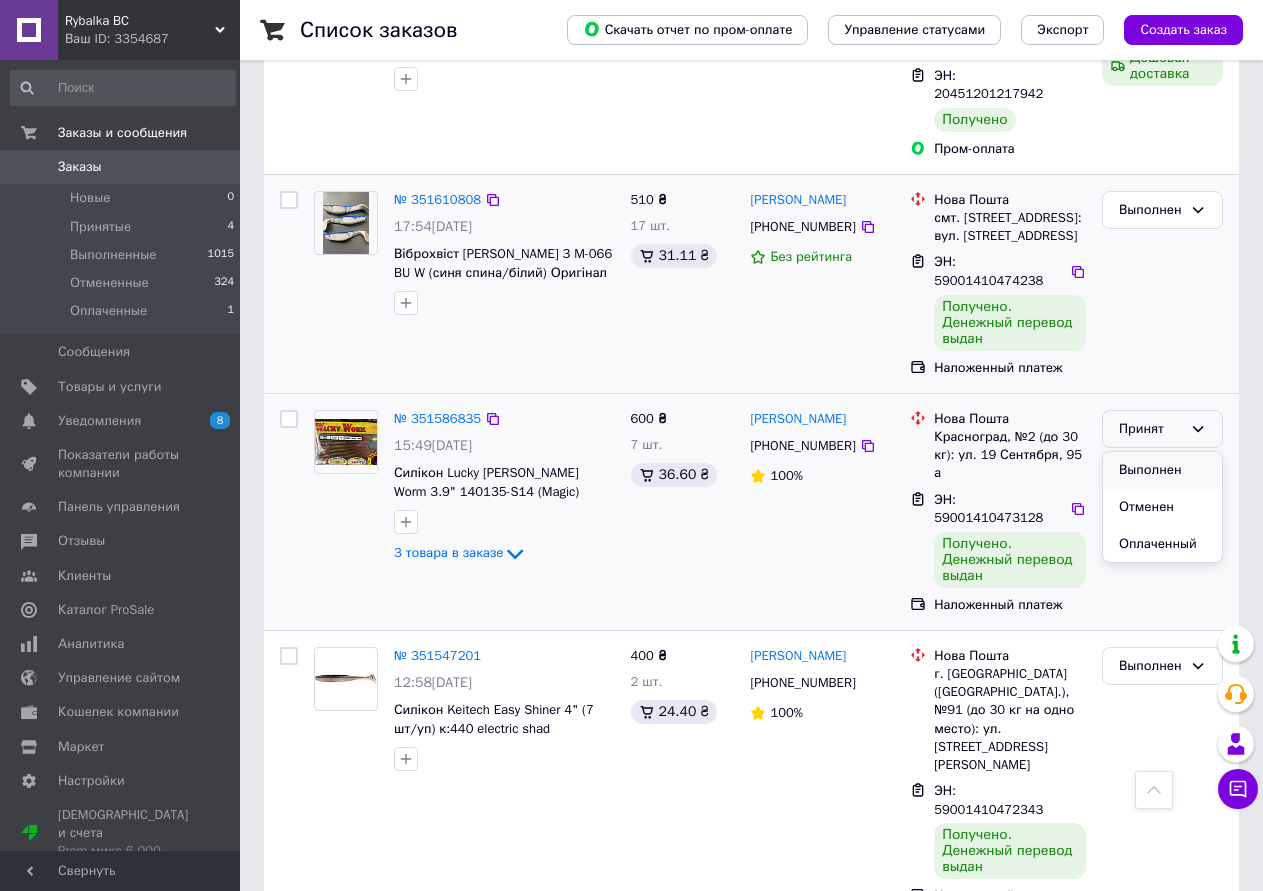 click on "Выполнен" at bounding box center [1162, 470] 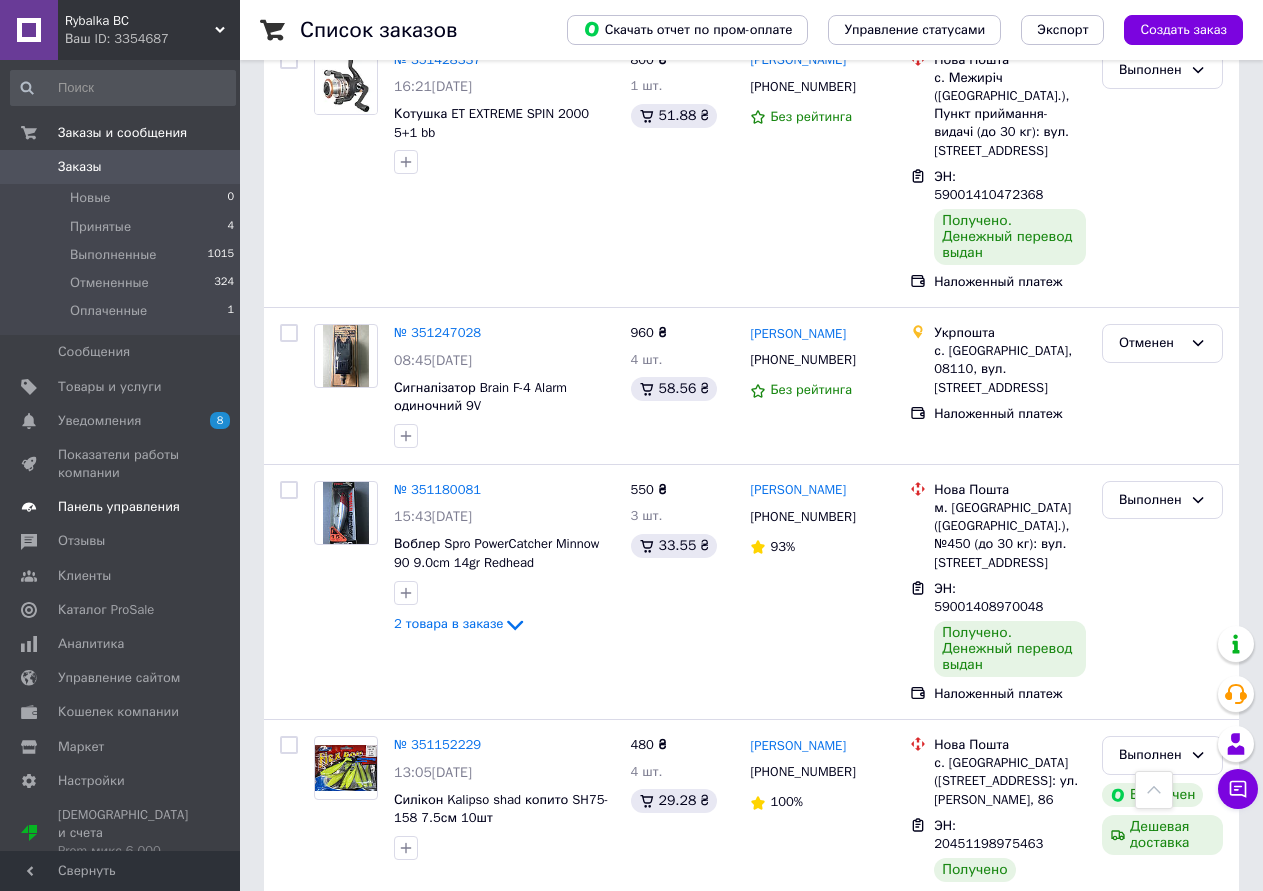 scroll, scrollTop: 2100, scrollLeft: 0, axis: vertical 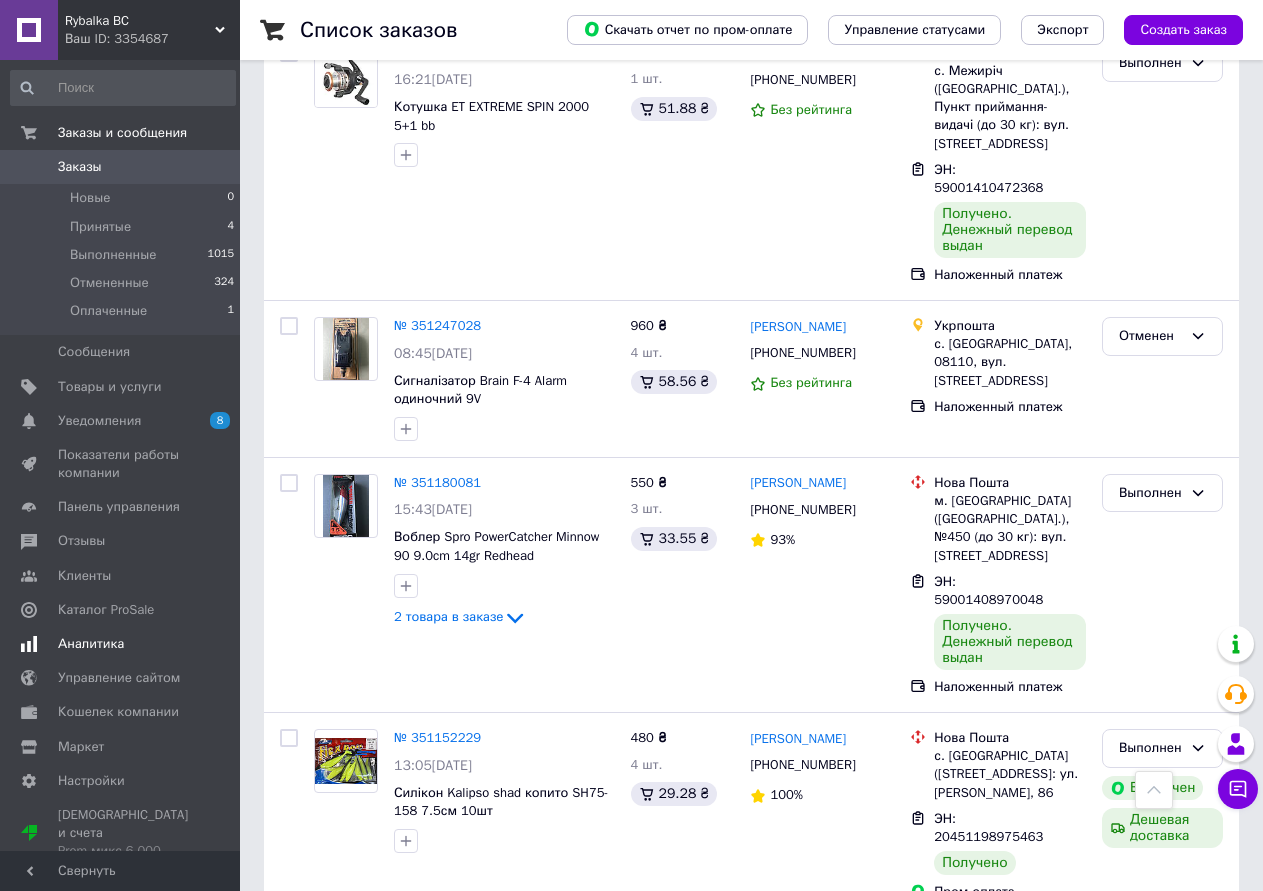 click on "Аналитика" at bounding box center (91, 644) 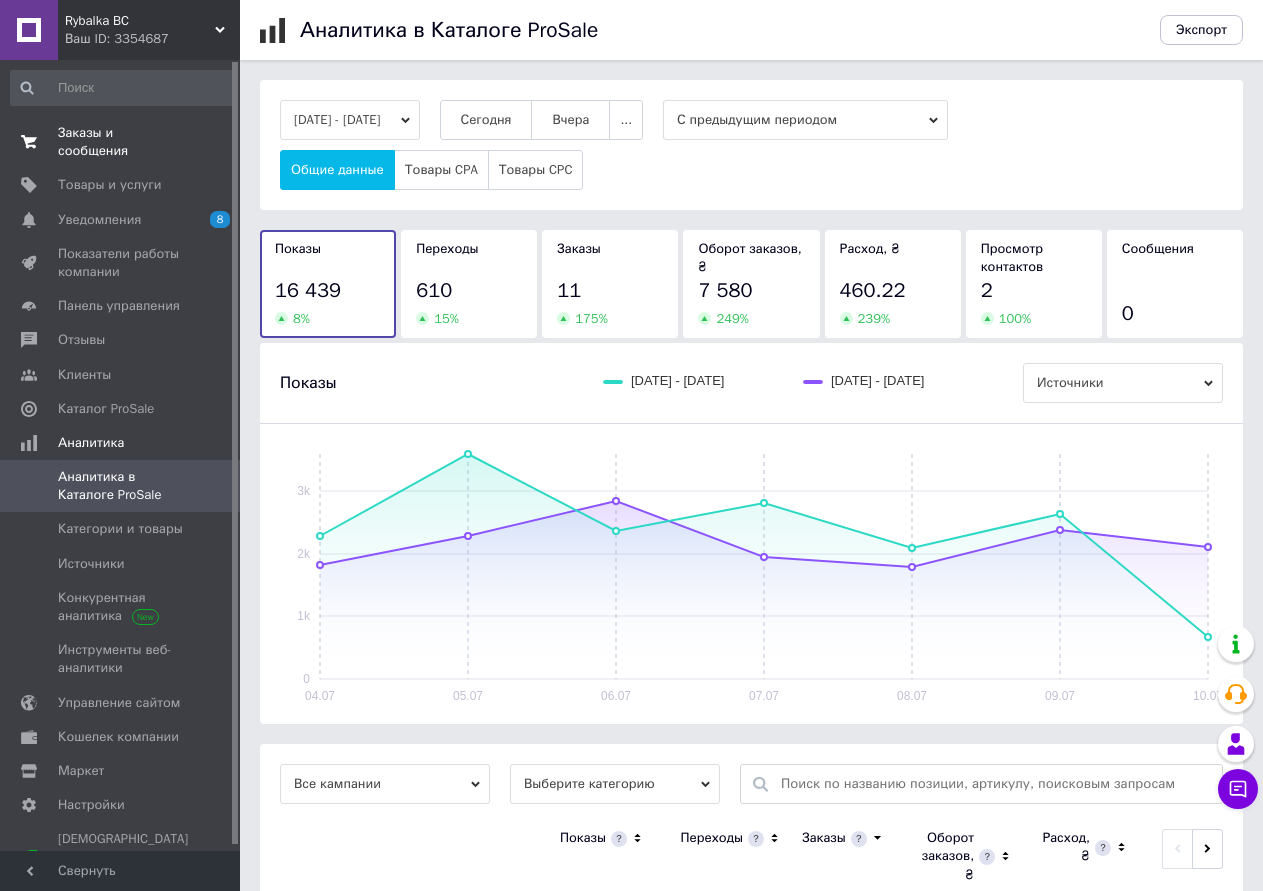 click on "Заказы и сообщения" at bounding box center [121, 142] 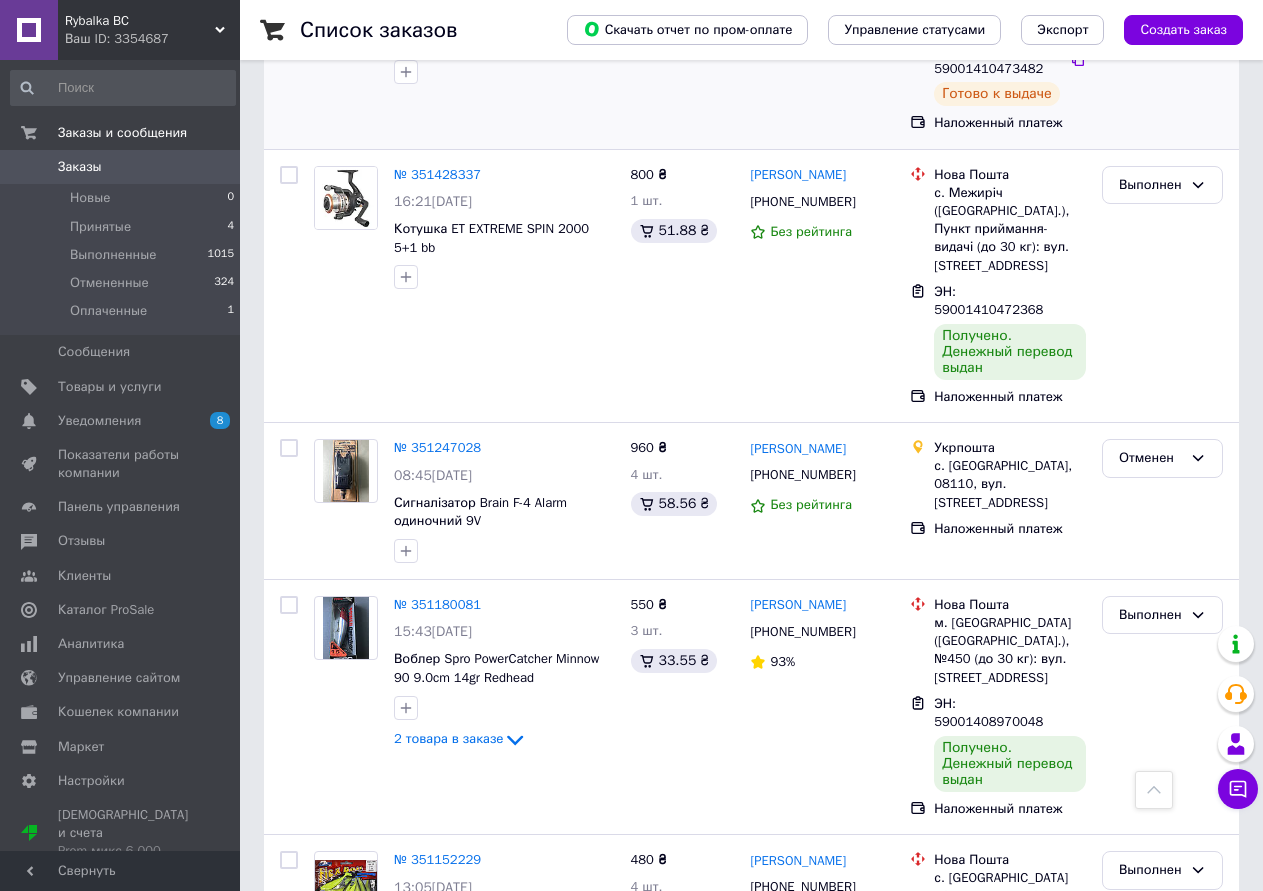scroll, scrollTop: 2100, scrollLeft: 0, axis: vertical 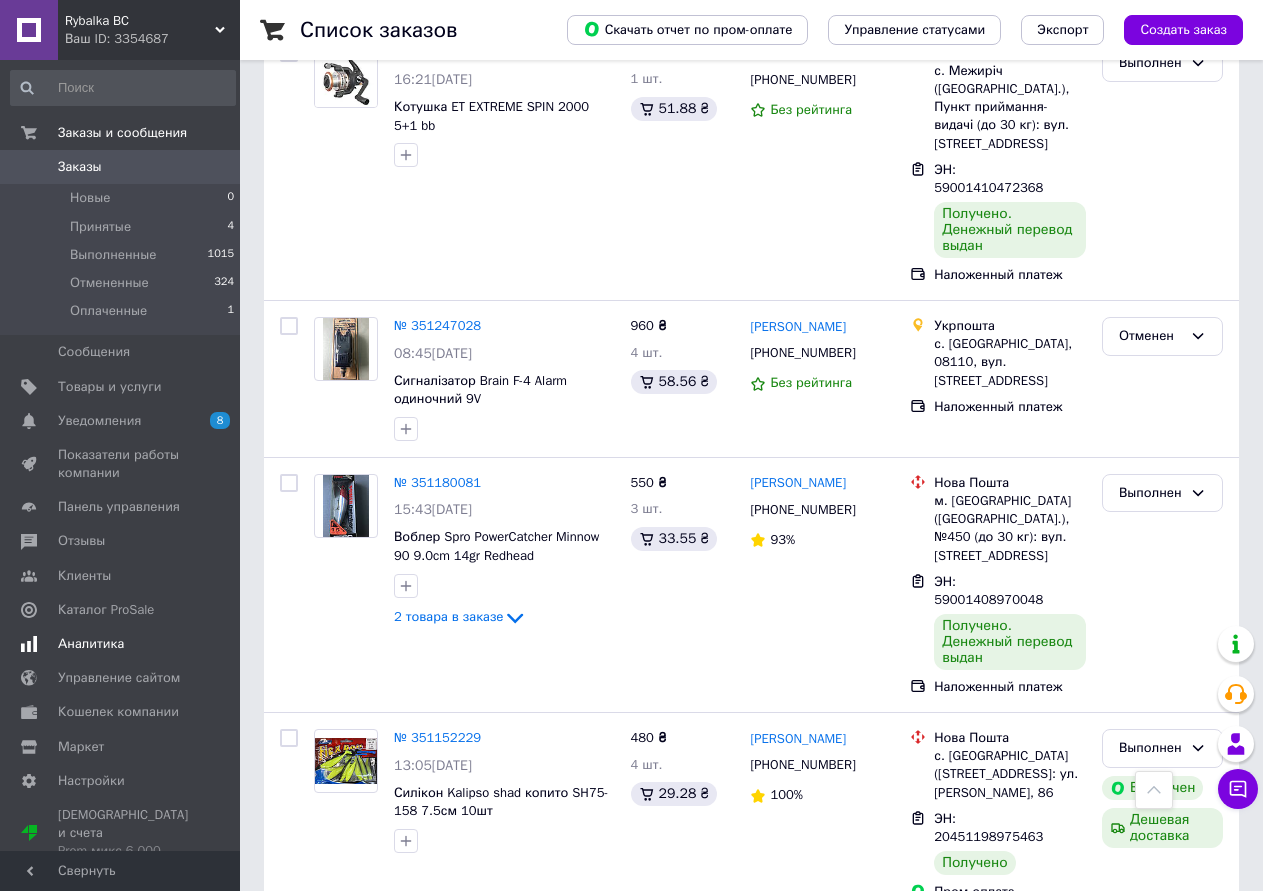 click on "Аналитика" at bounding box center (91, 644) 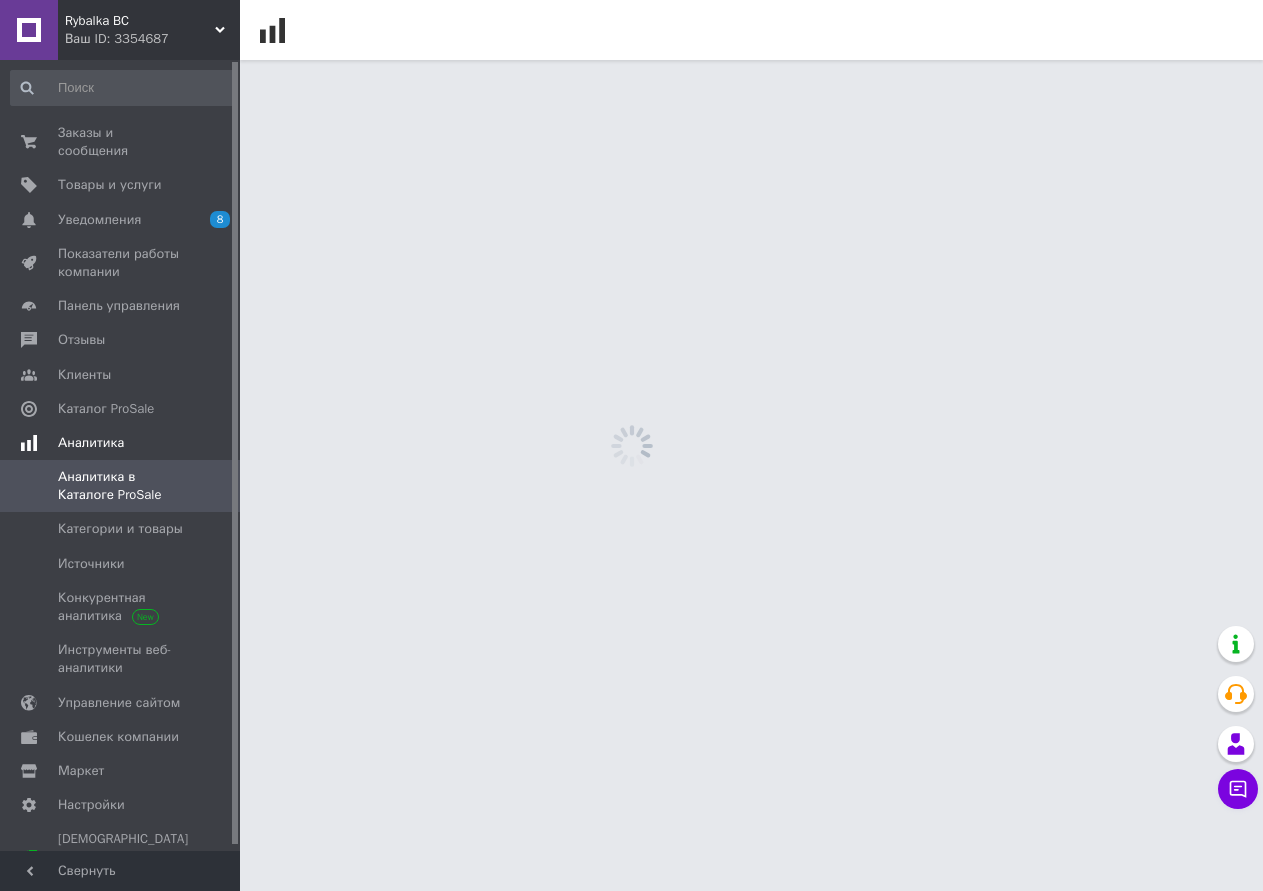 scroll, scrollTop: 0, scrollLeft: 0, axis: both 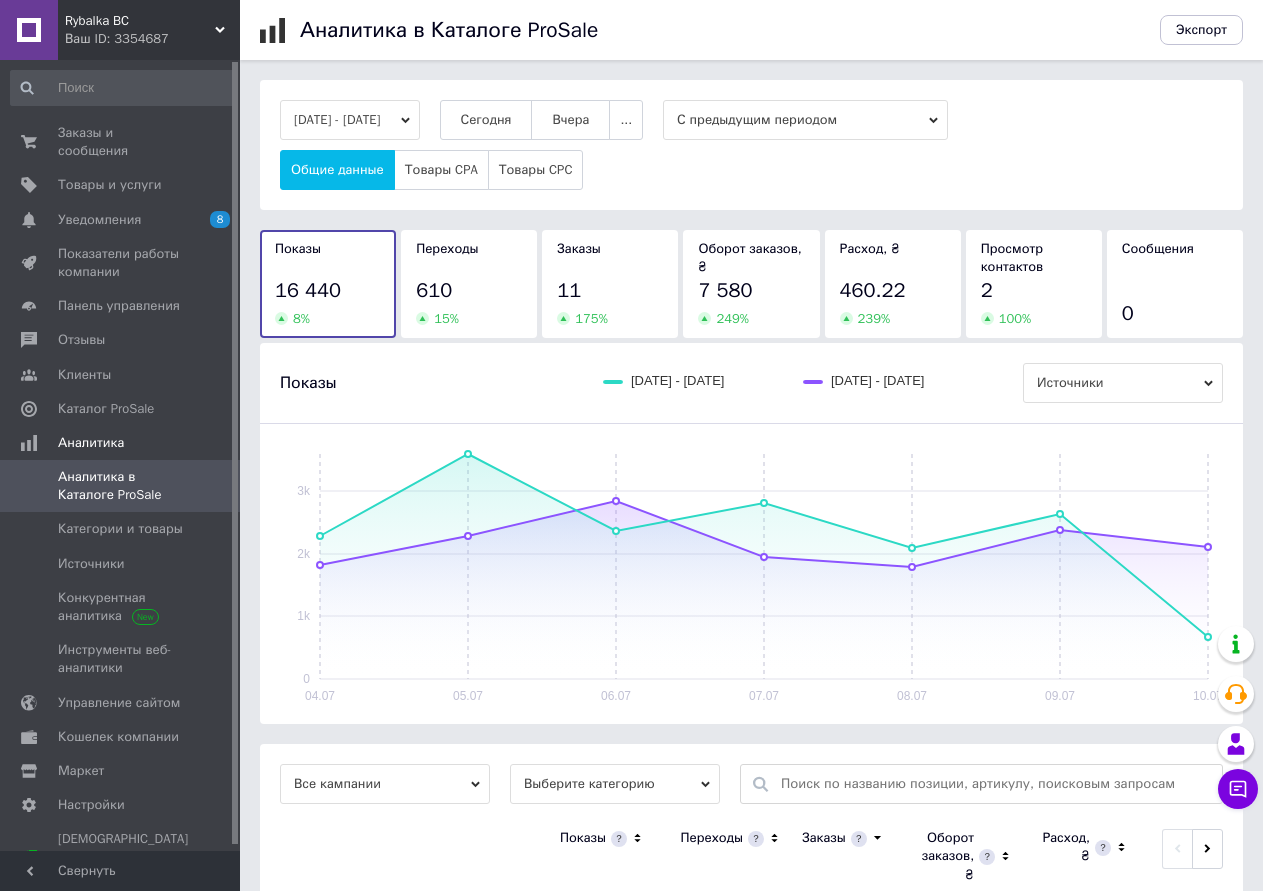 click on "Аналитика в Каталоге ProSale" at bounding box center [121, 486] 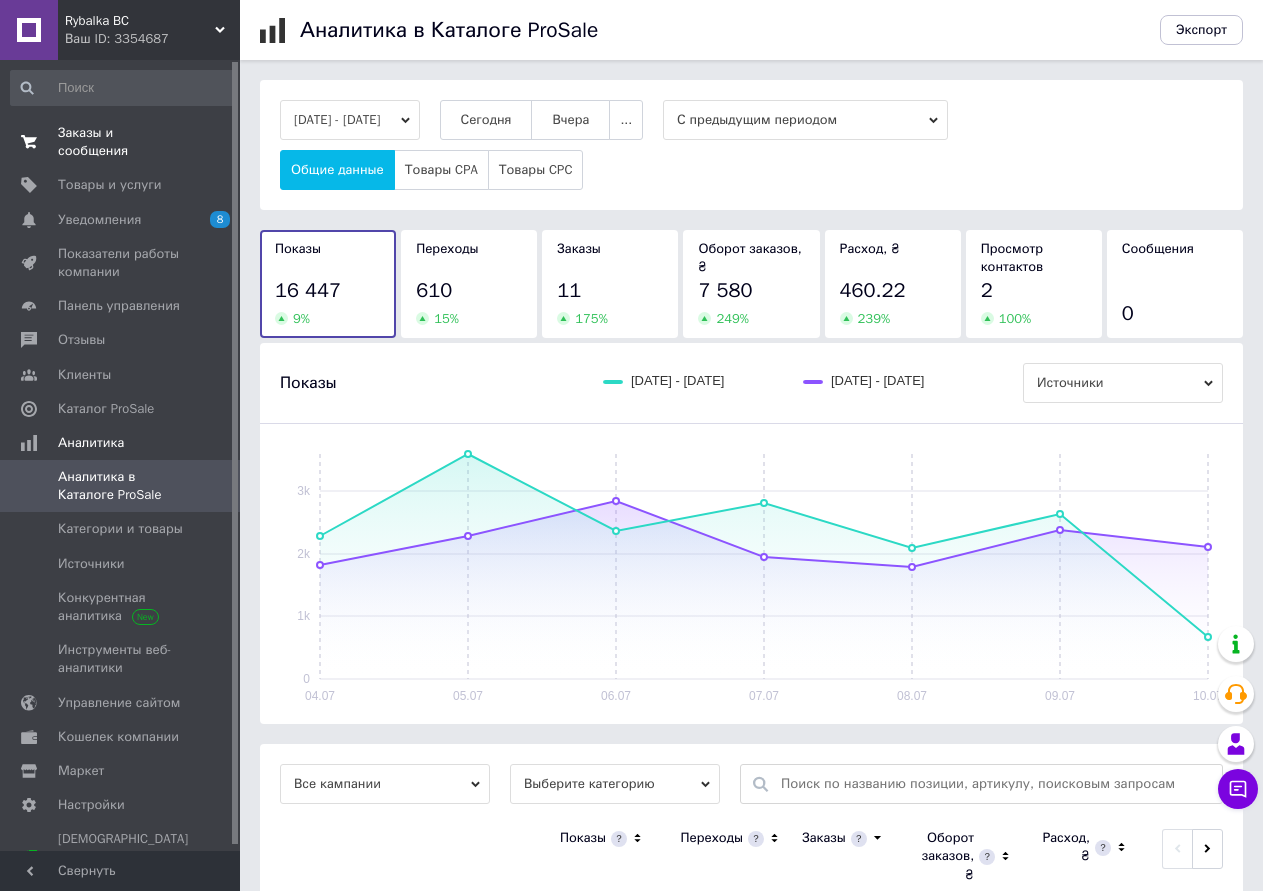 click on "Заказы и сообщения" at bounding box center (121, 142) 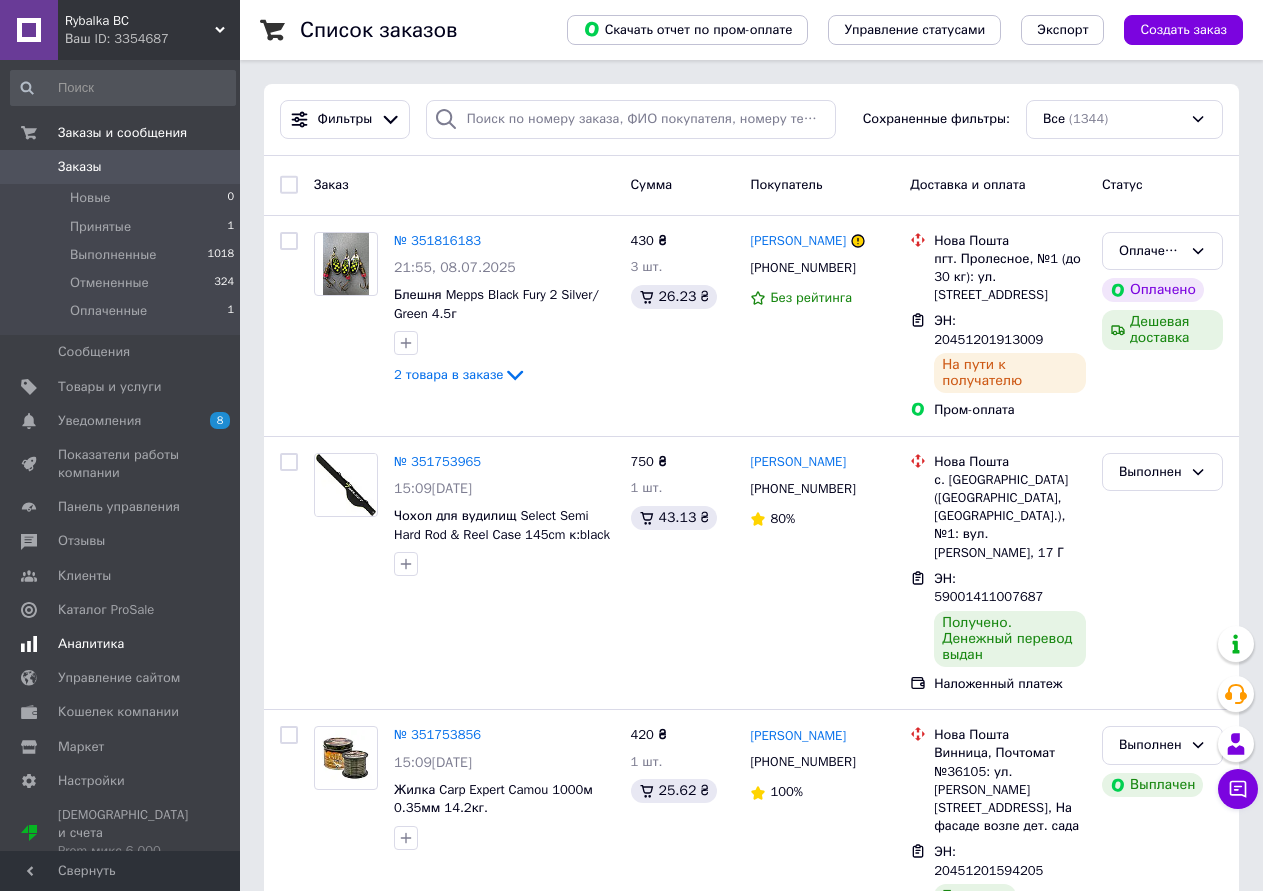 click on "Аналитика" at bounding box center [91, 644] 